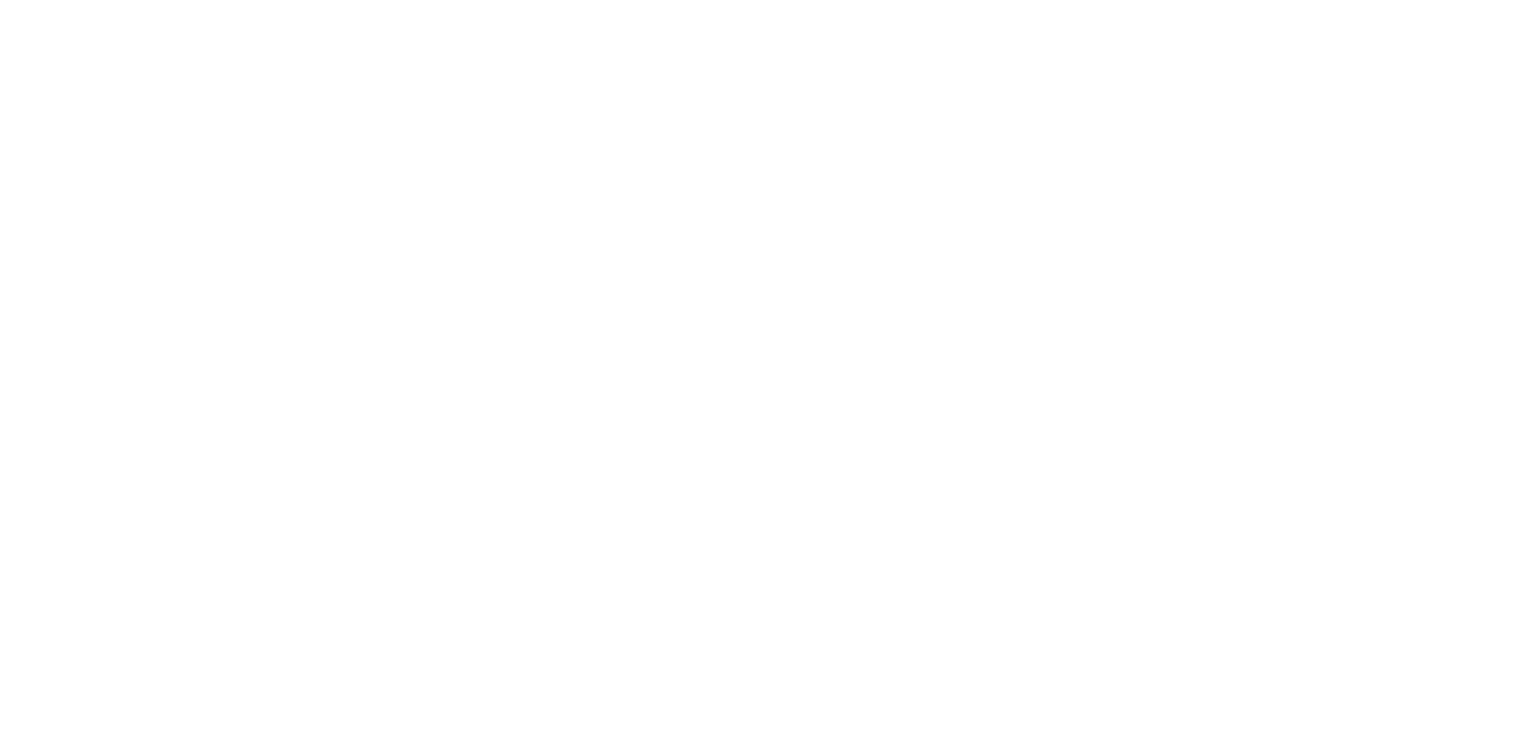 scroll, scrollTop: 0, scrollLeft: 0, axis: both 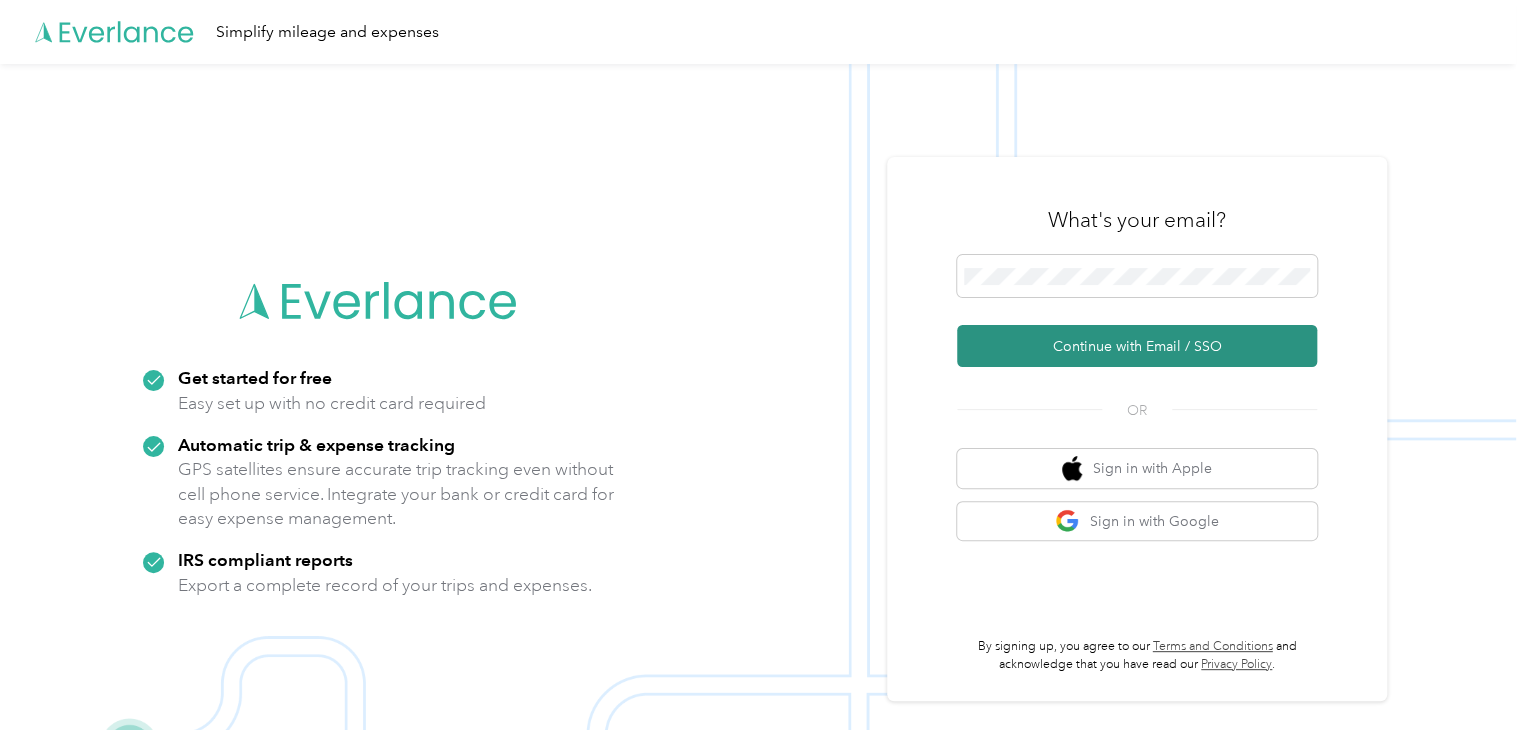 click on "Continue with Email / SSO" at bounding box center [1137, 346] 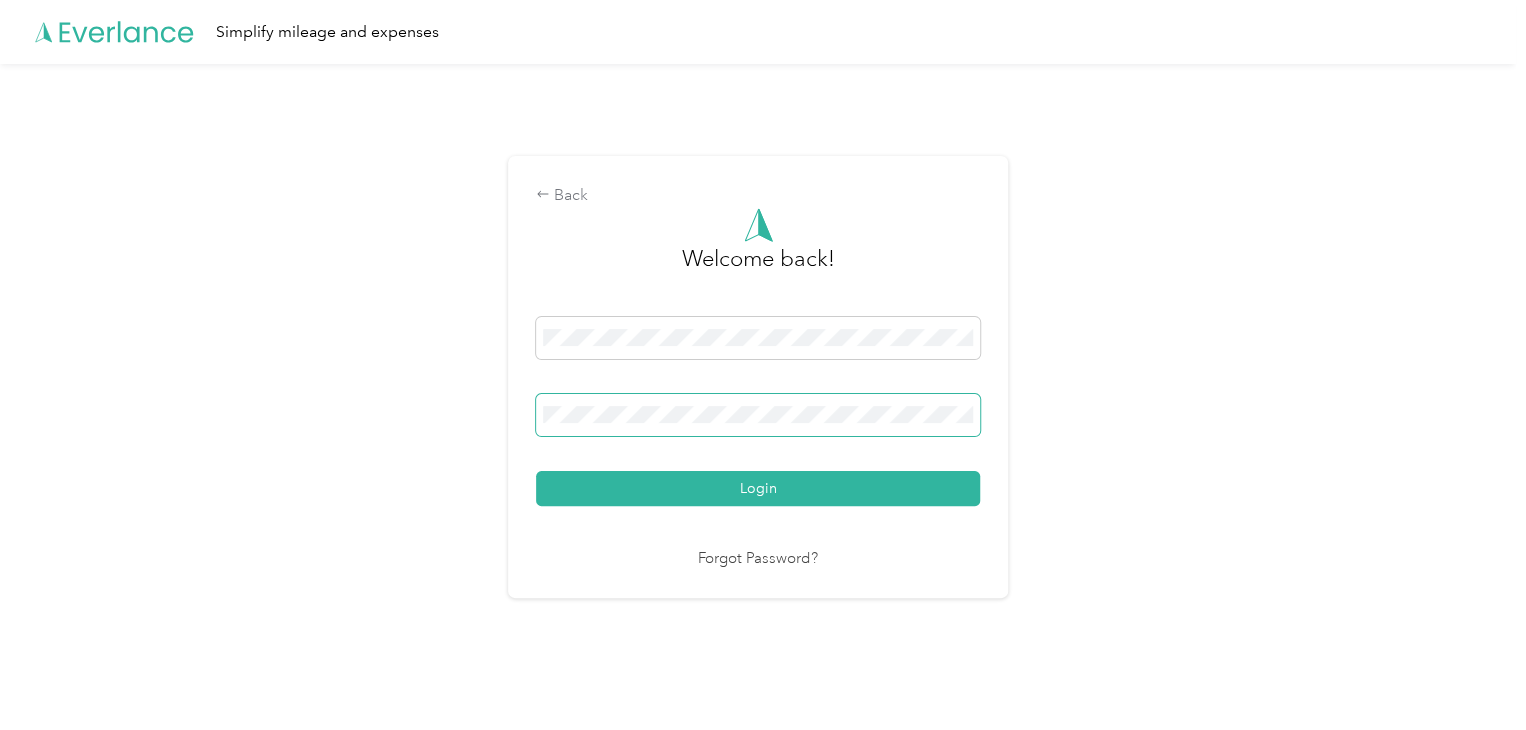 click on "Login" at bounding box center [758, 488] 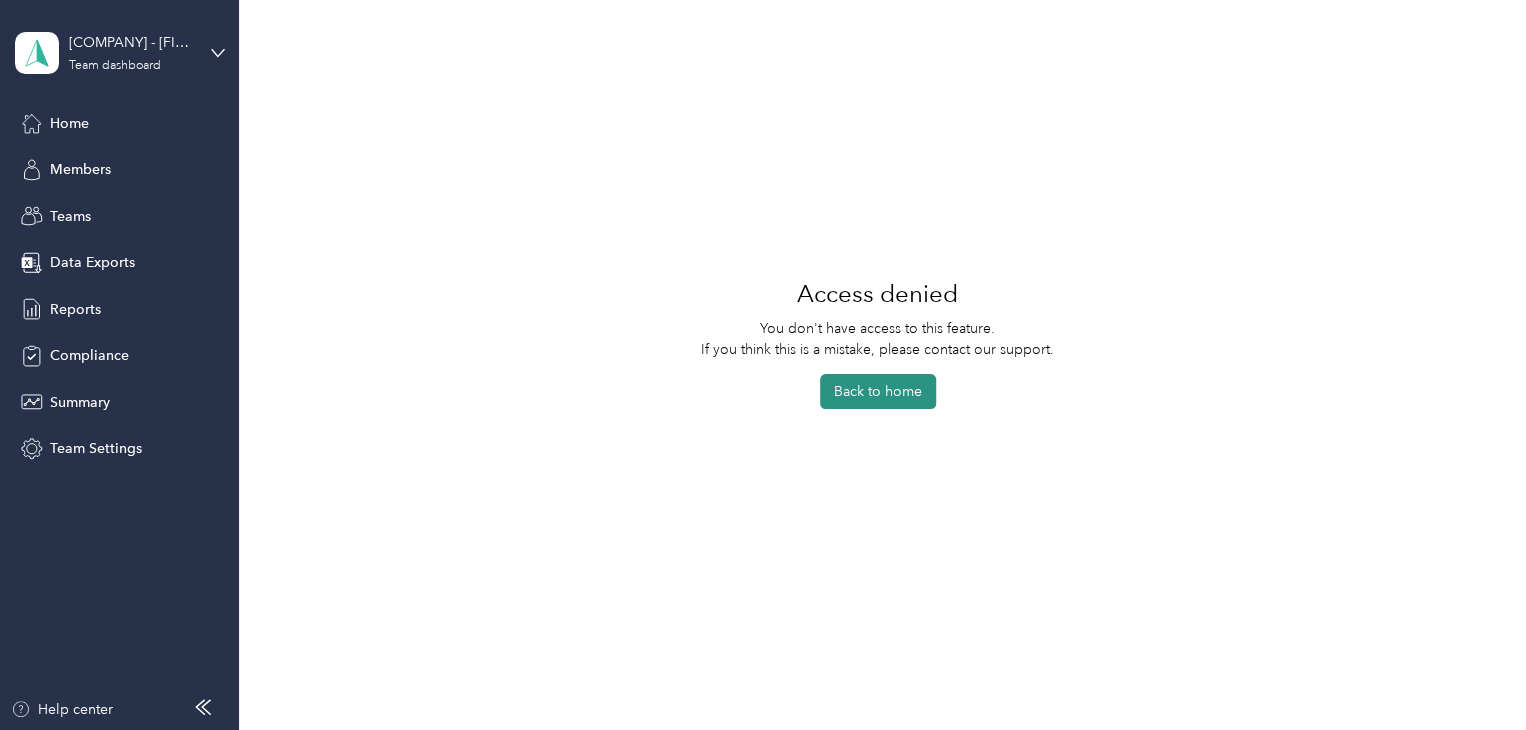 click on "Back to home" at bounding box center (878, 391) 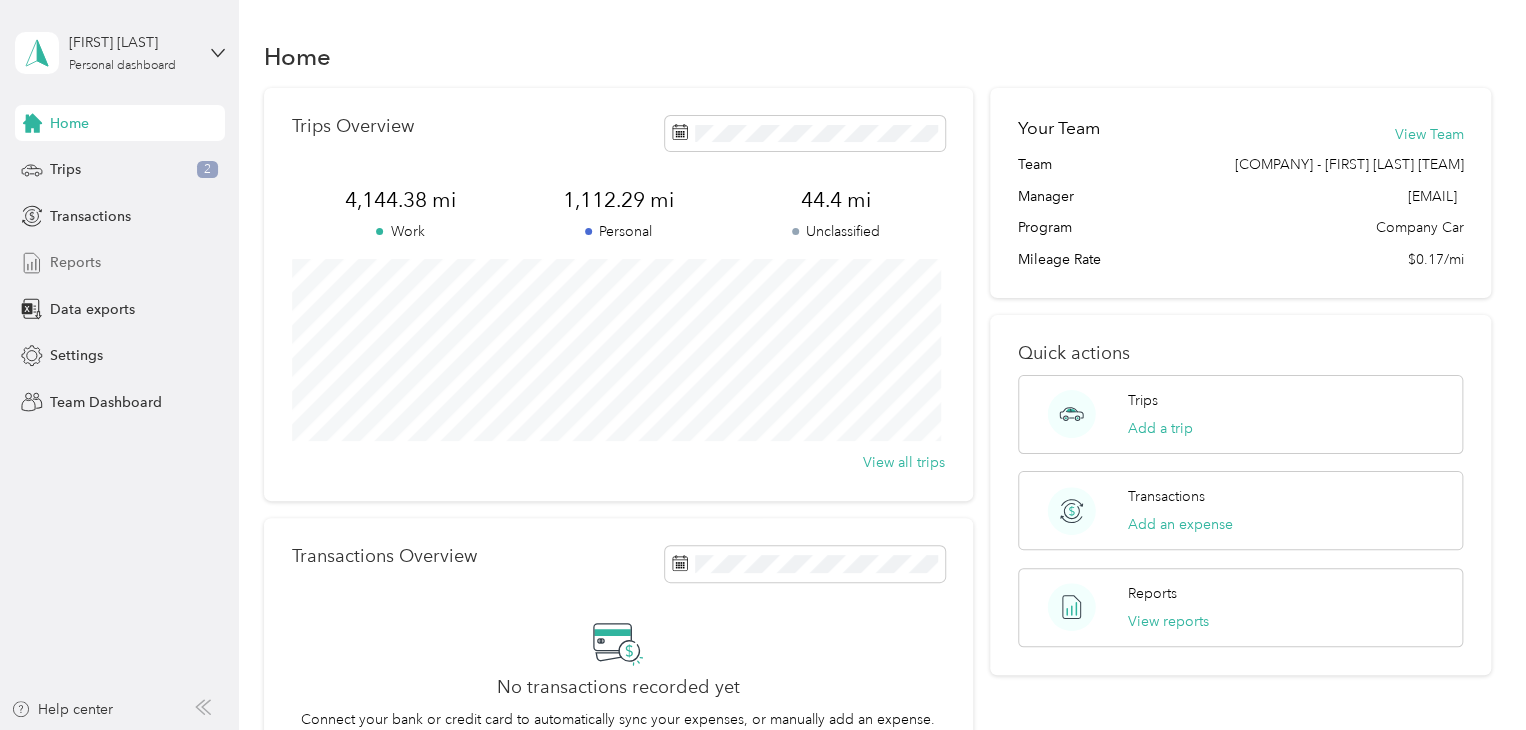 click on "Reports" at bounding box center [75, 262] 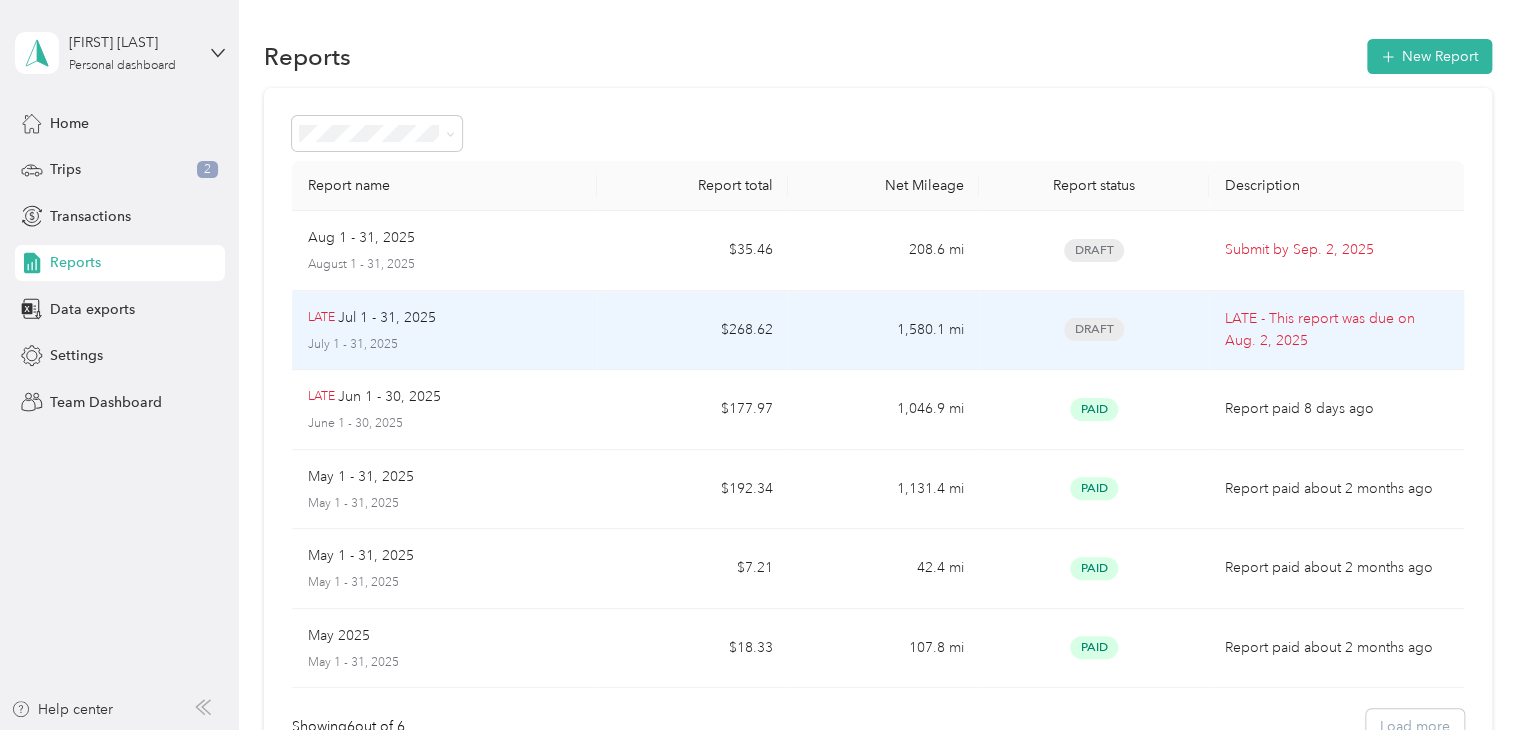 click on "Draft" at bounding box center (1094, 329) 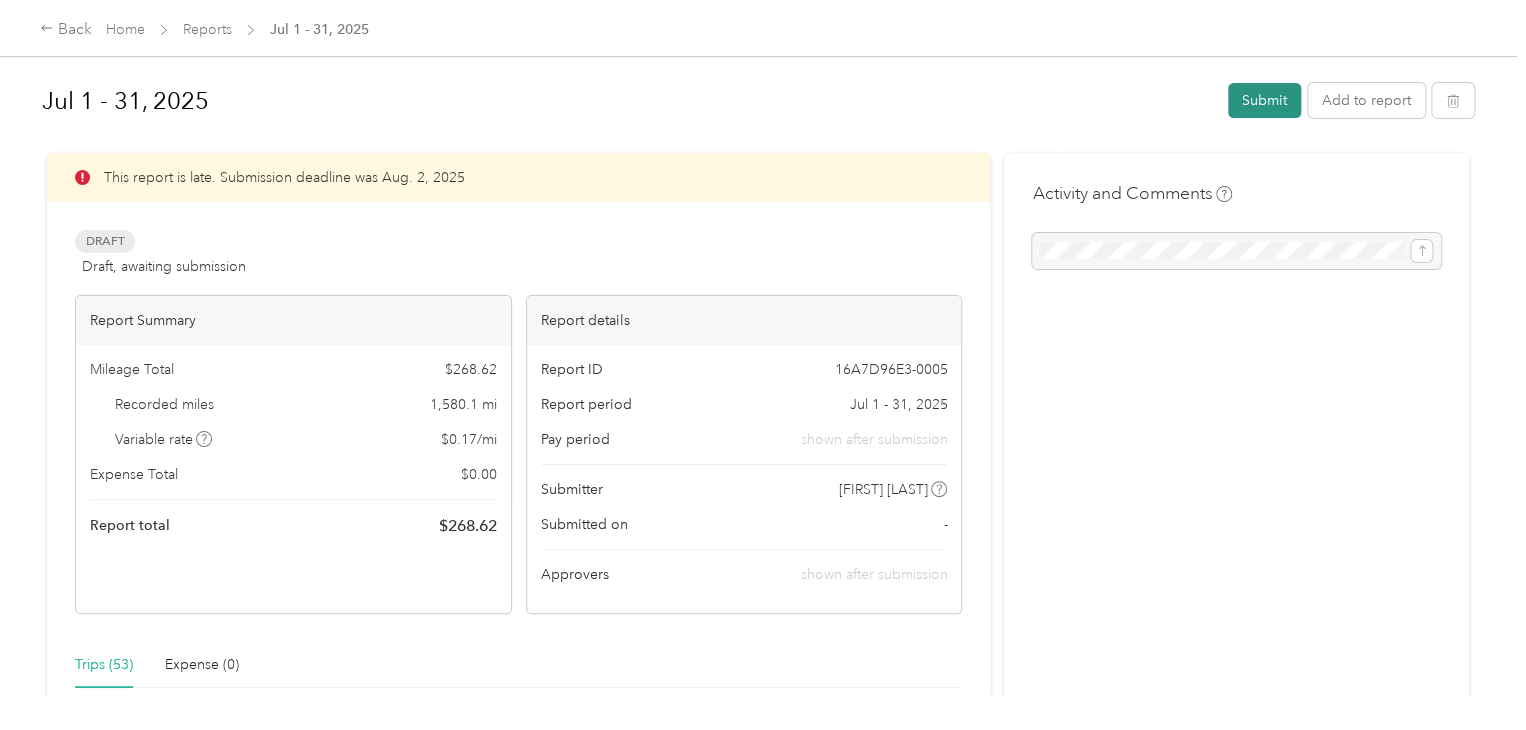 click on "Submit" at bounding box center [1264, 100] 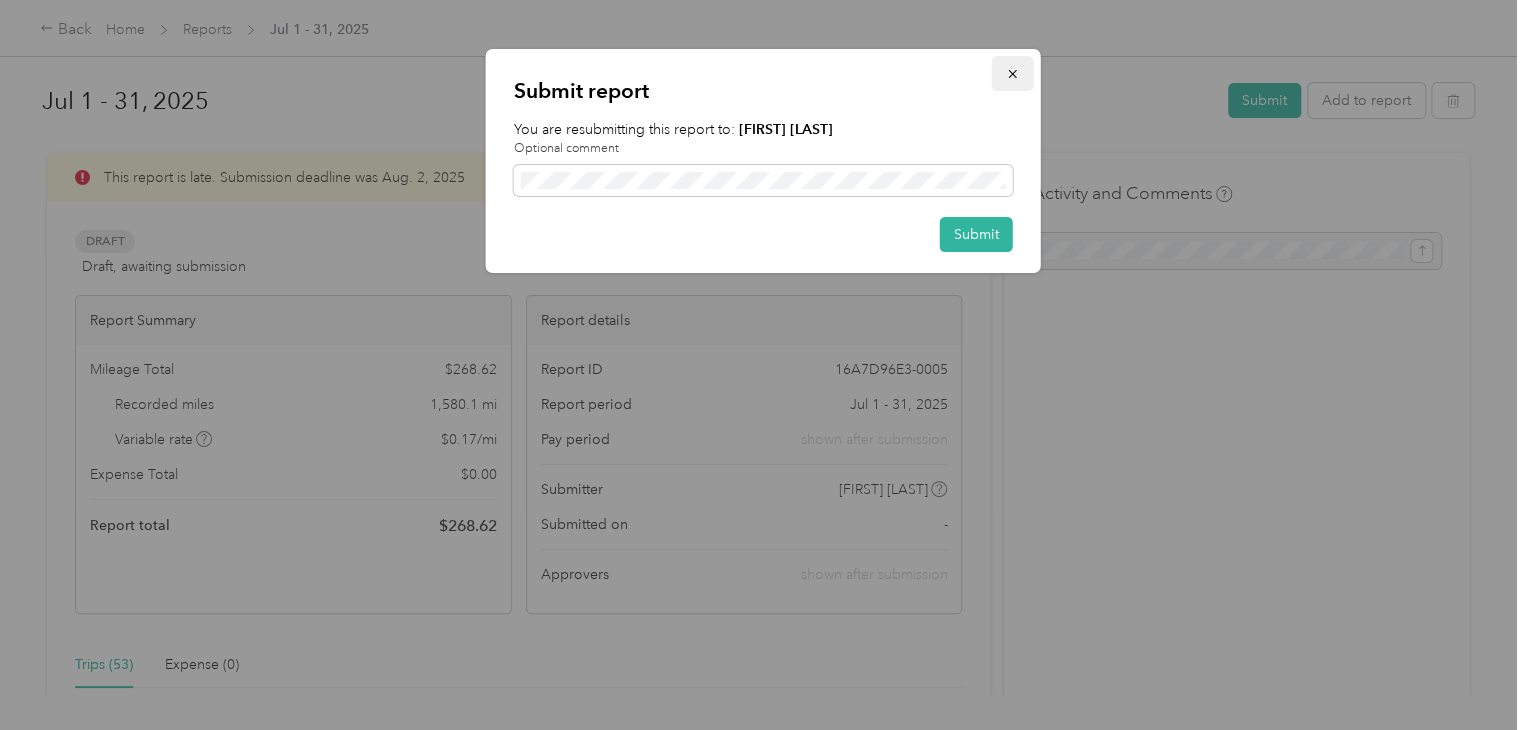 click at bounding box center [1013, 73] 